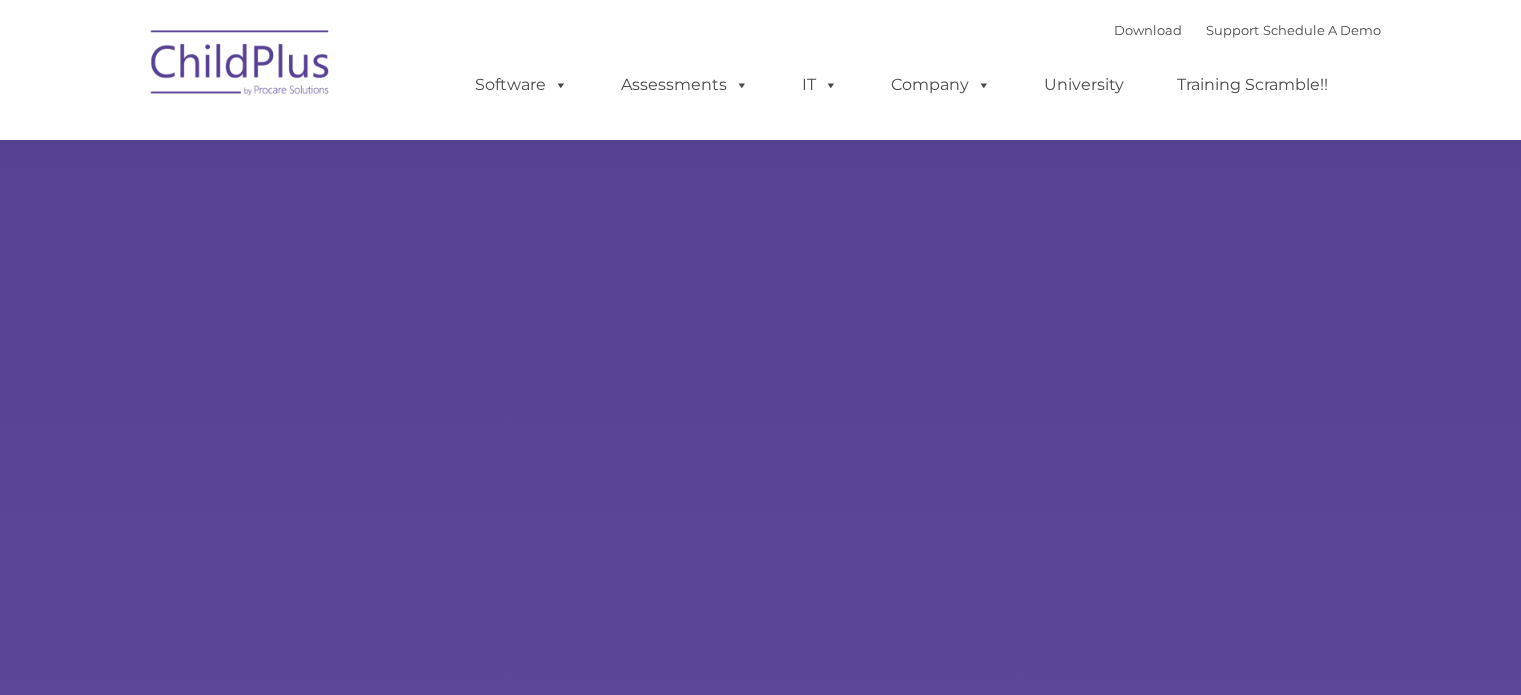 scroll, scrollTop: 0, scrollLeft: 0, axis: both 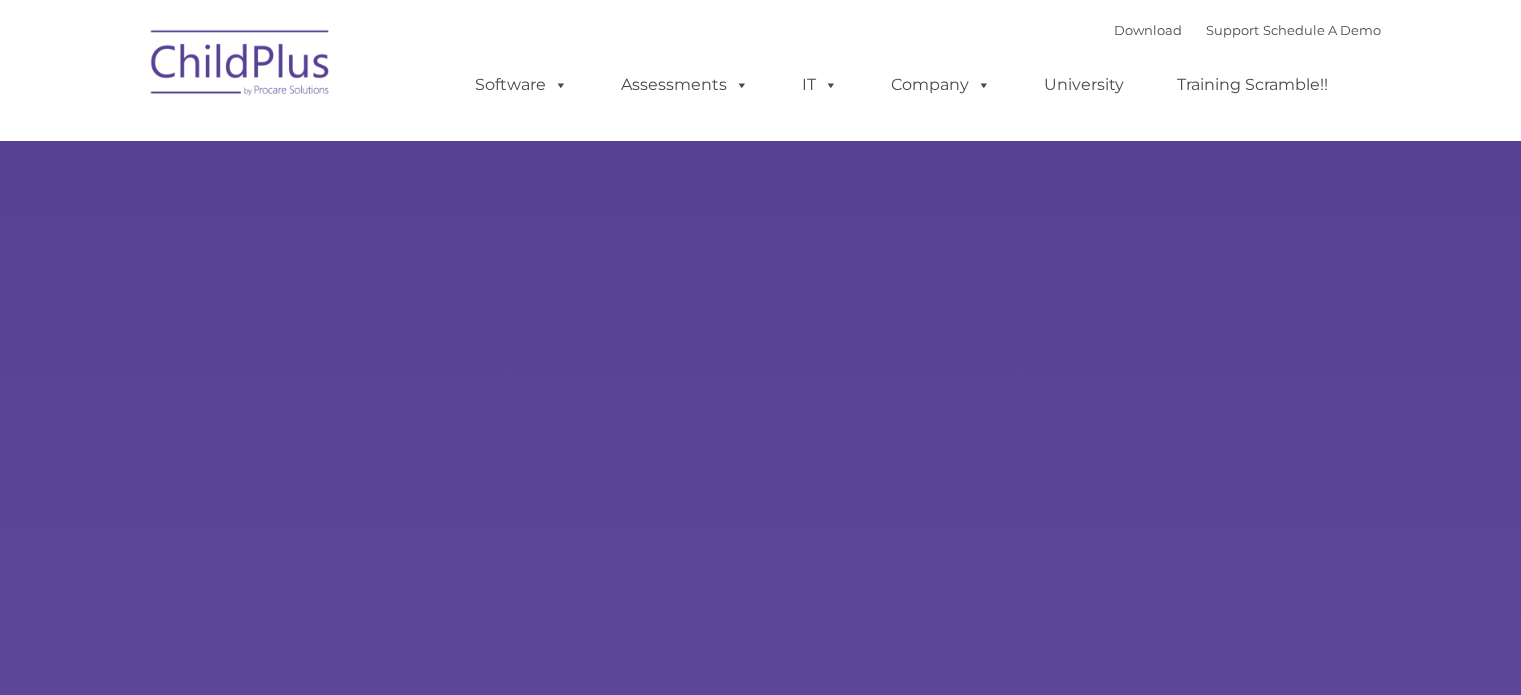 select on "MEDIUM" 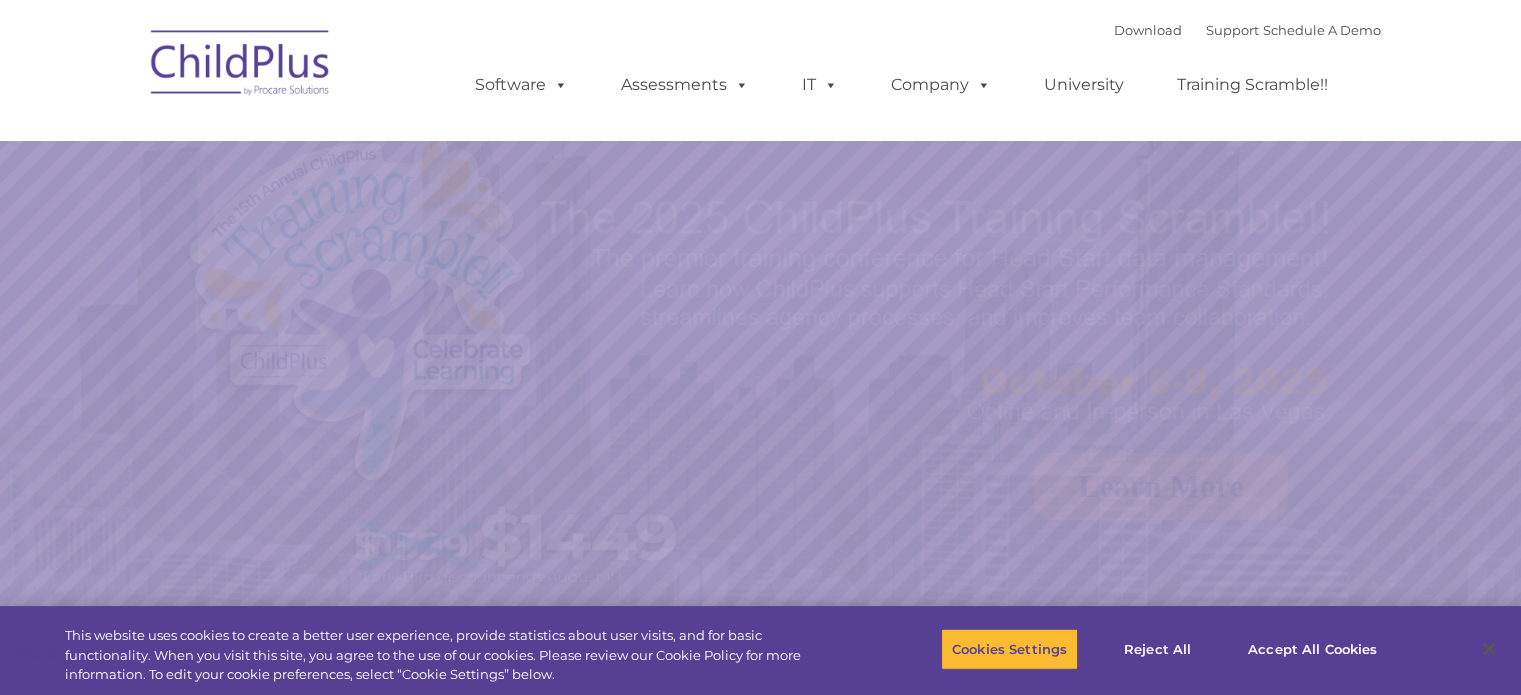 scroll, scrollTop: 0, scrollLeft: 0, axis: both 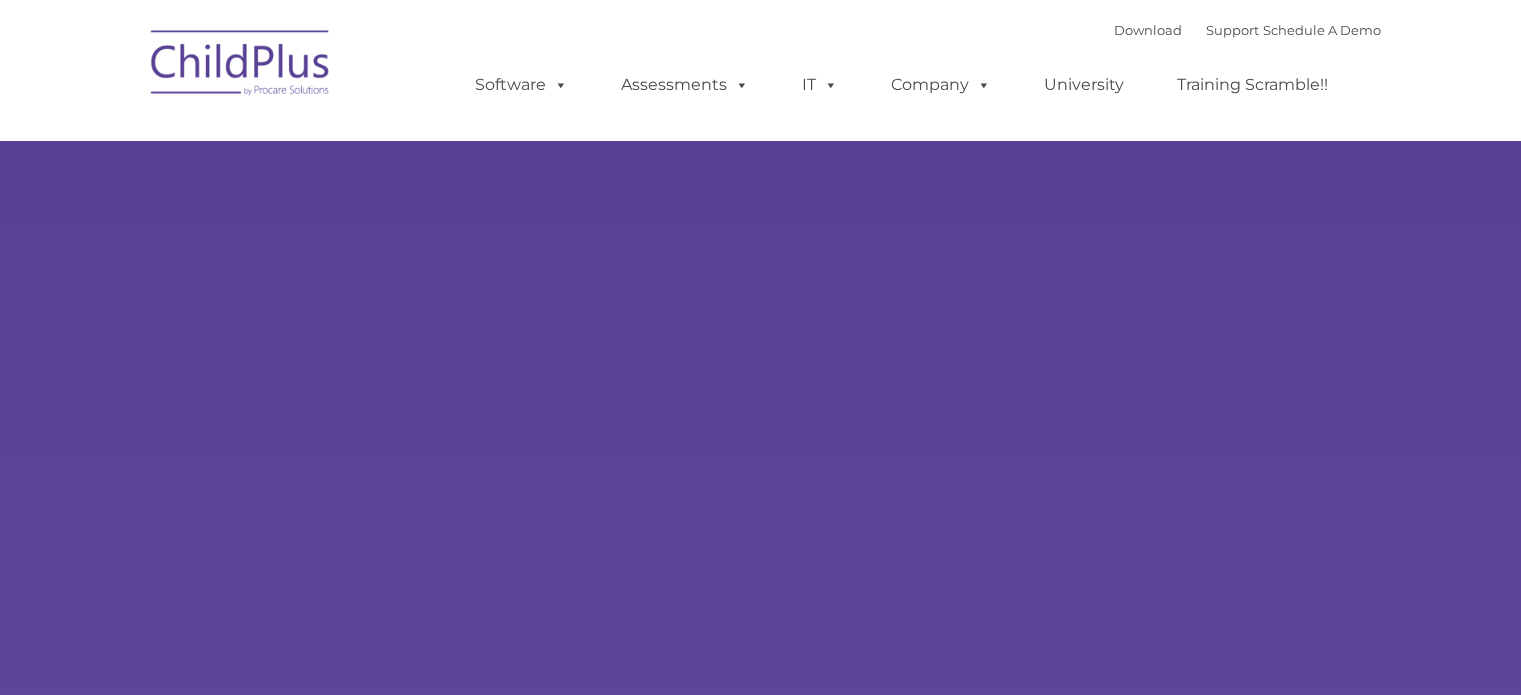 select on "MEDIUM" 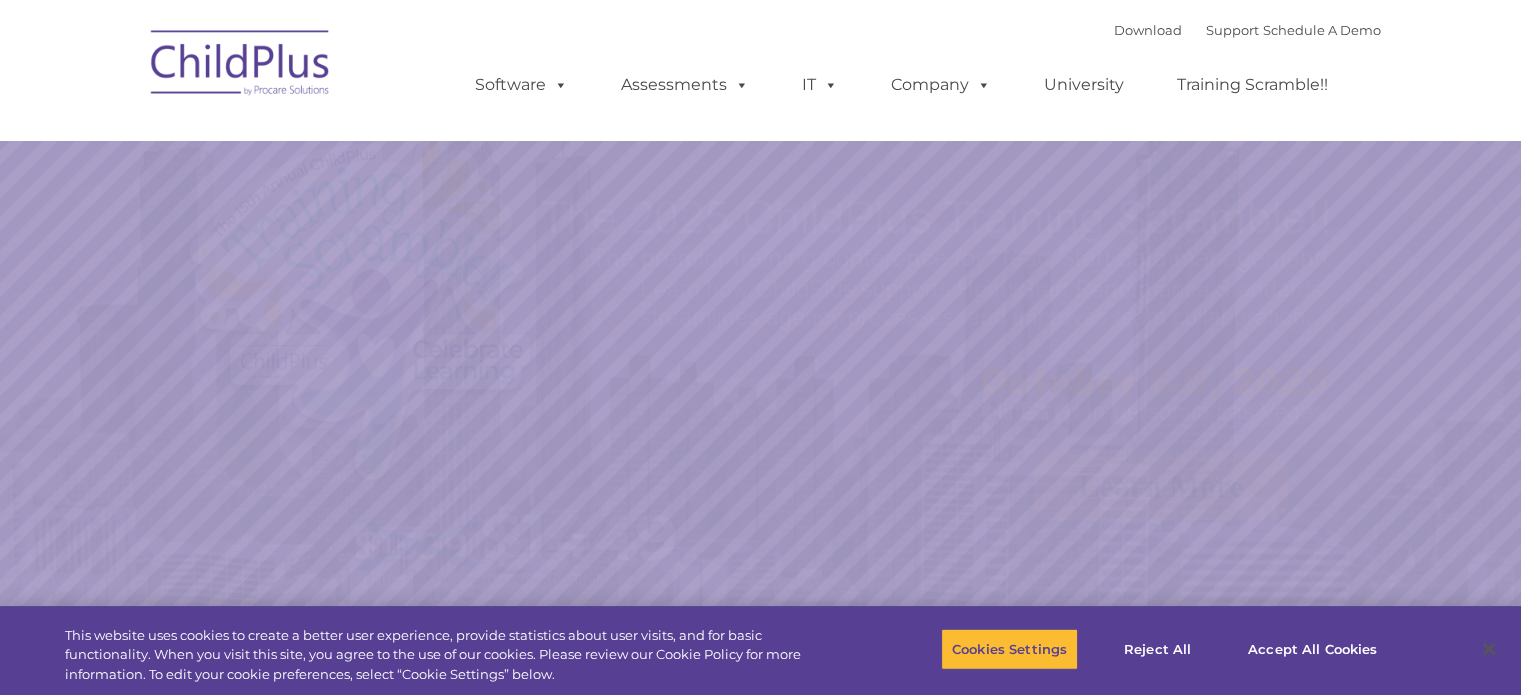 scroll, scrollTop: 0, scrollLeft: 0, axis: both 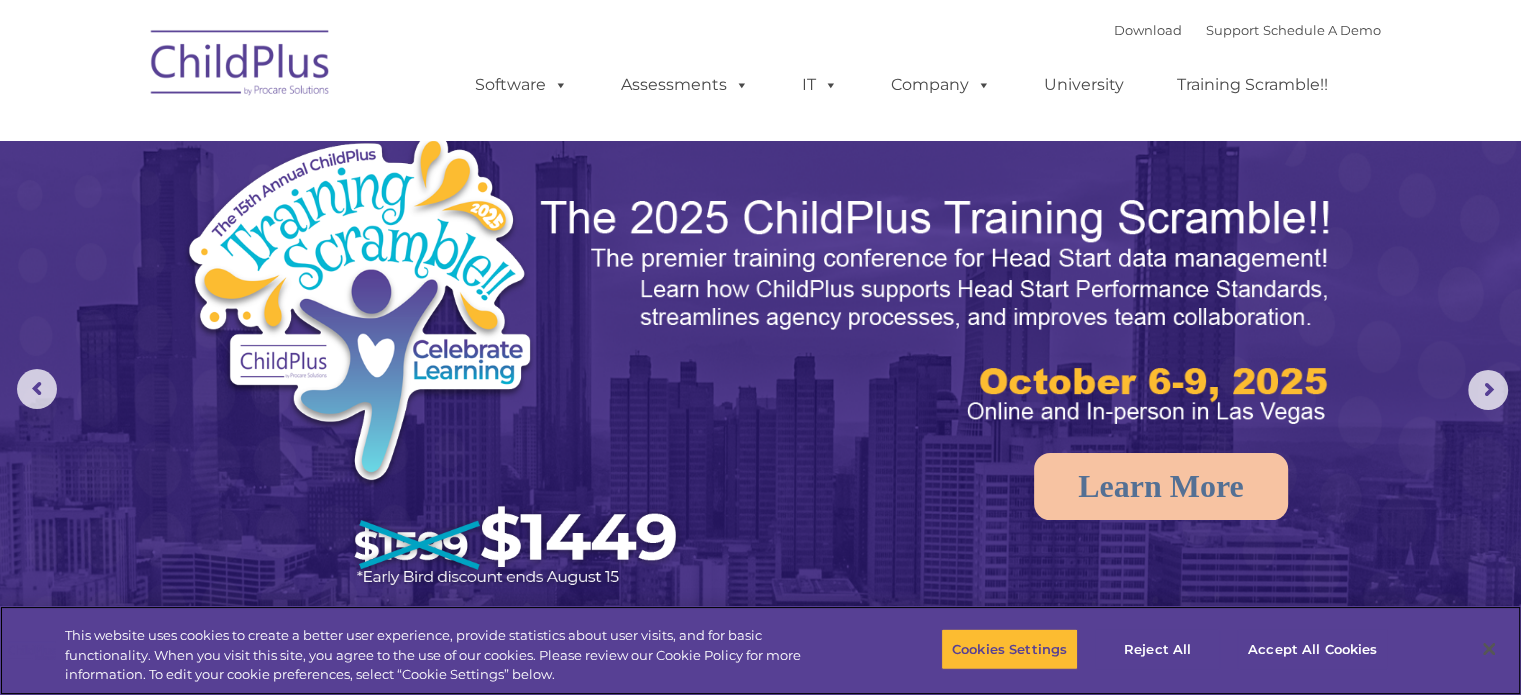 click on "Cookies Settings   Reject All   Accept All Cookies" at bounding box center [1171, 650] 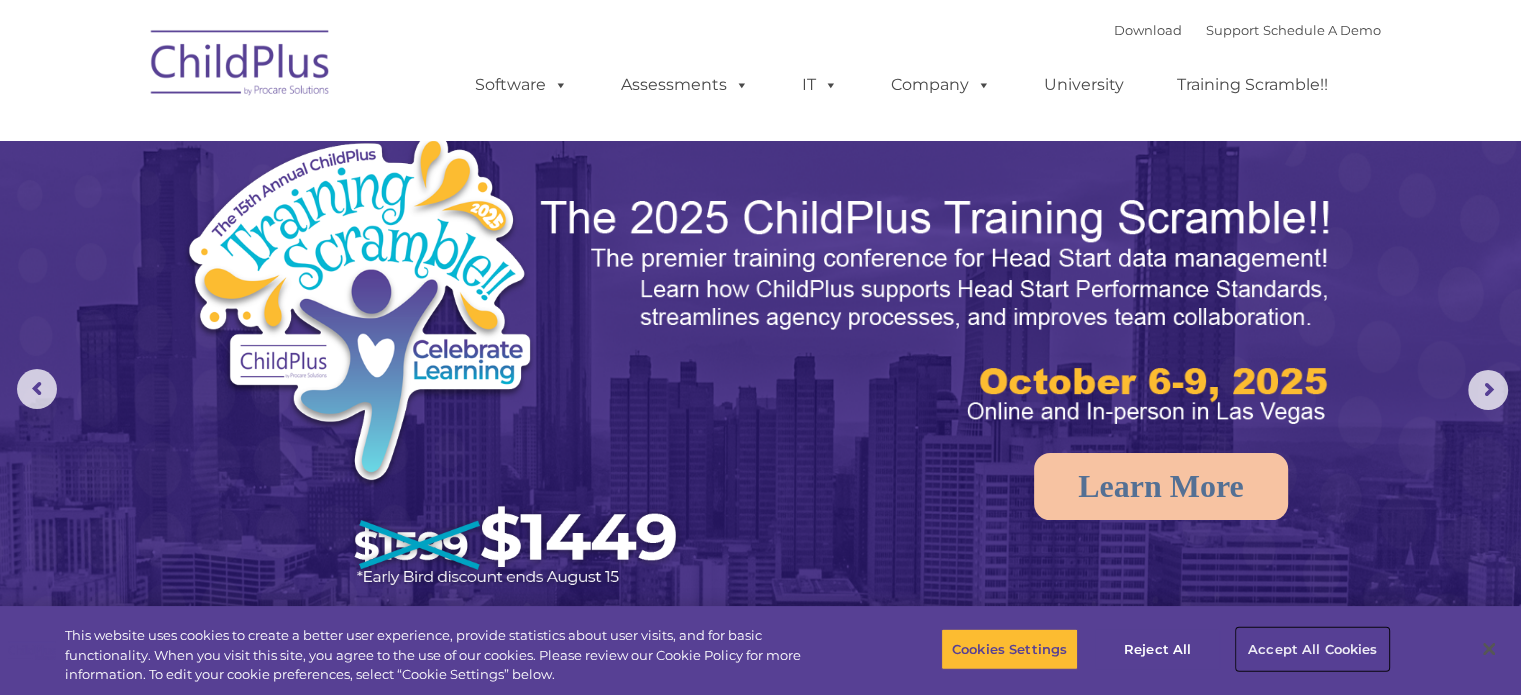click on "Accept All Cookies" at bounding box center (1312, 649) 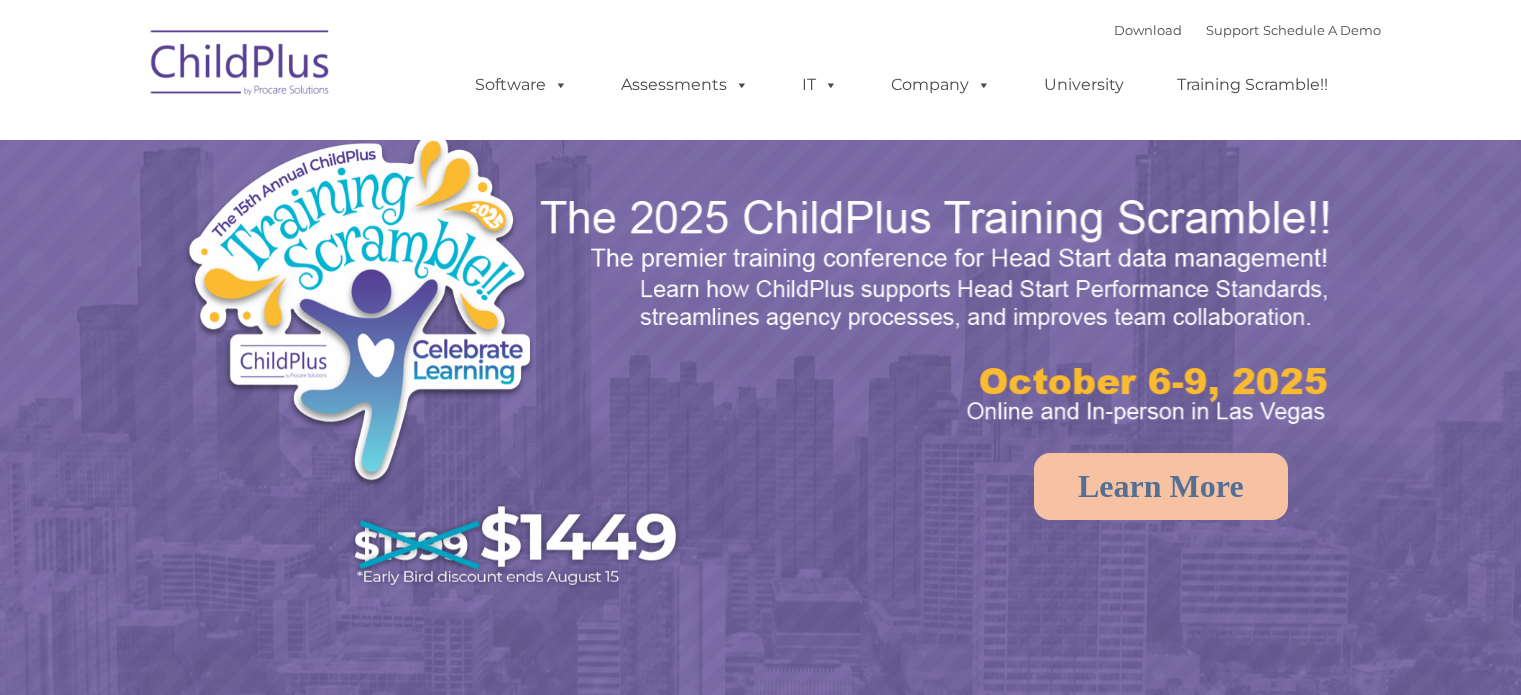 scroll, scrollTop: 0, scrollLeft: 0, axis: both 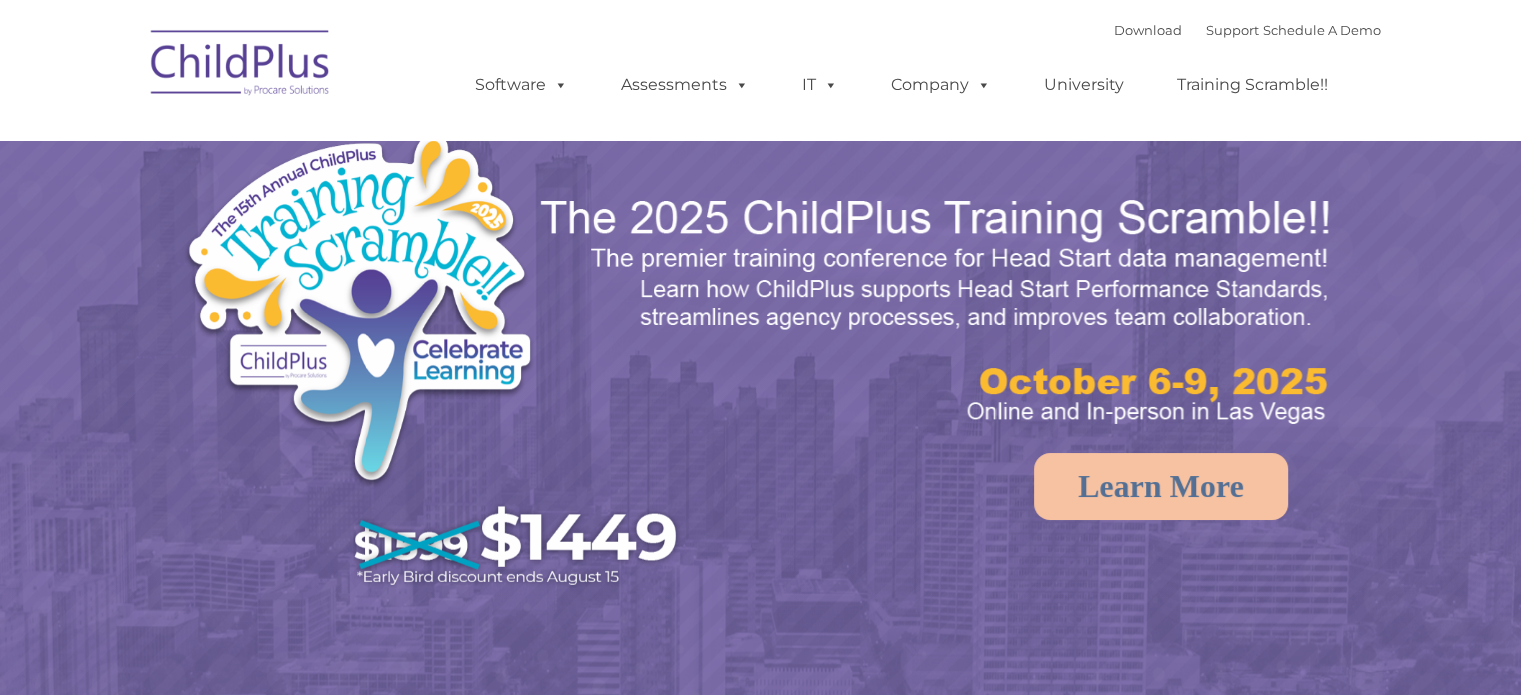 select on "MEDIUM" 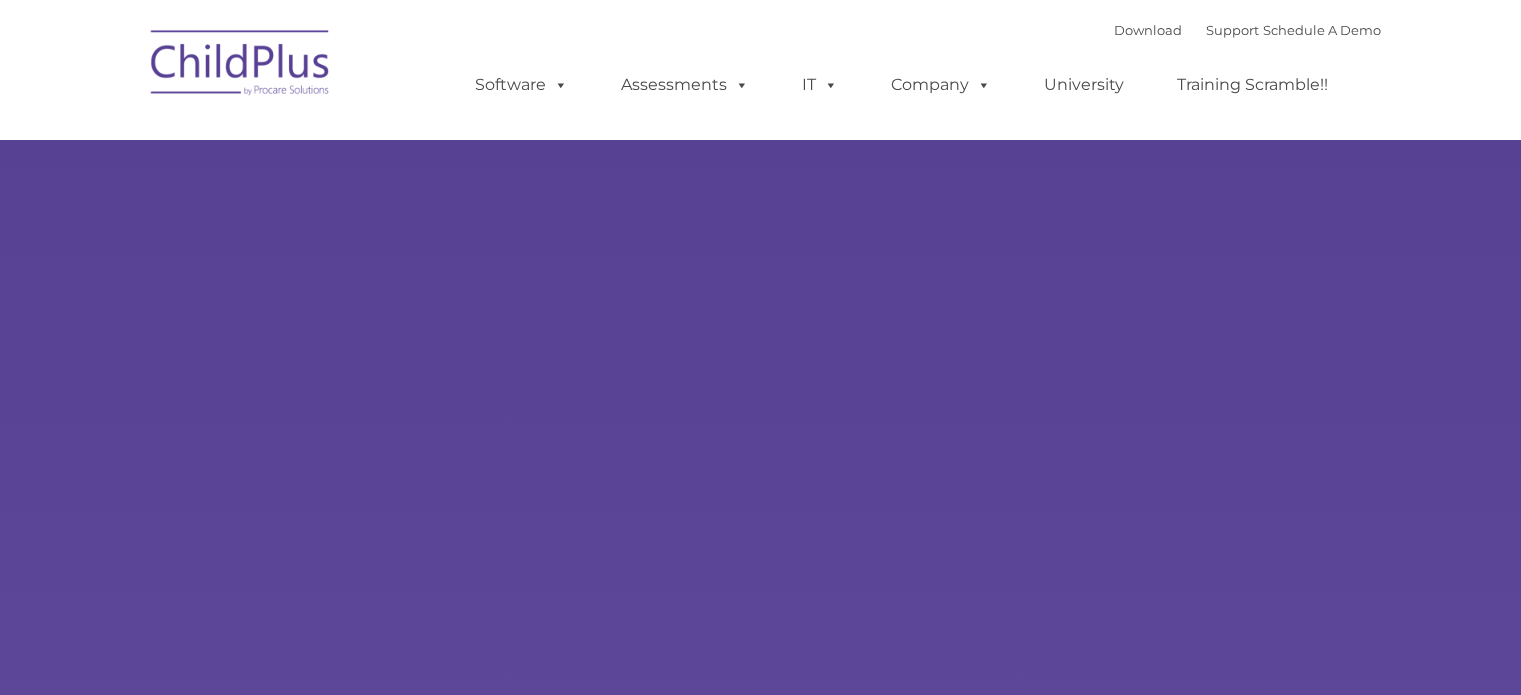 type on "" 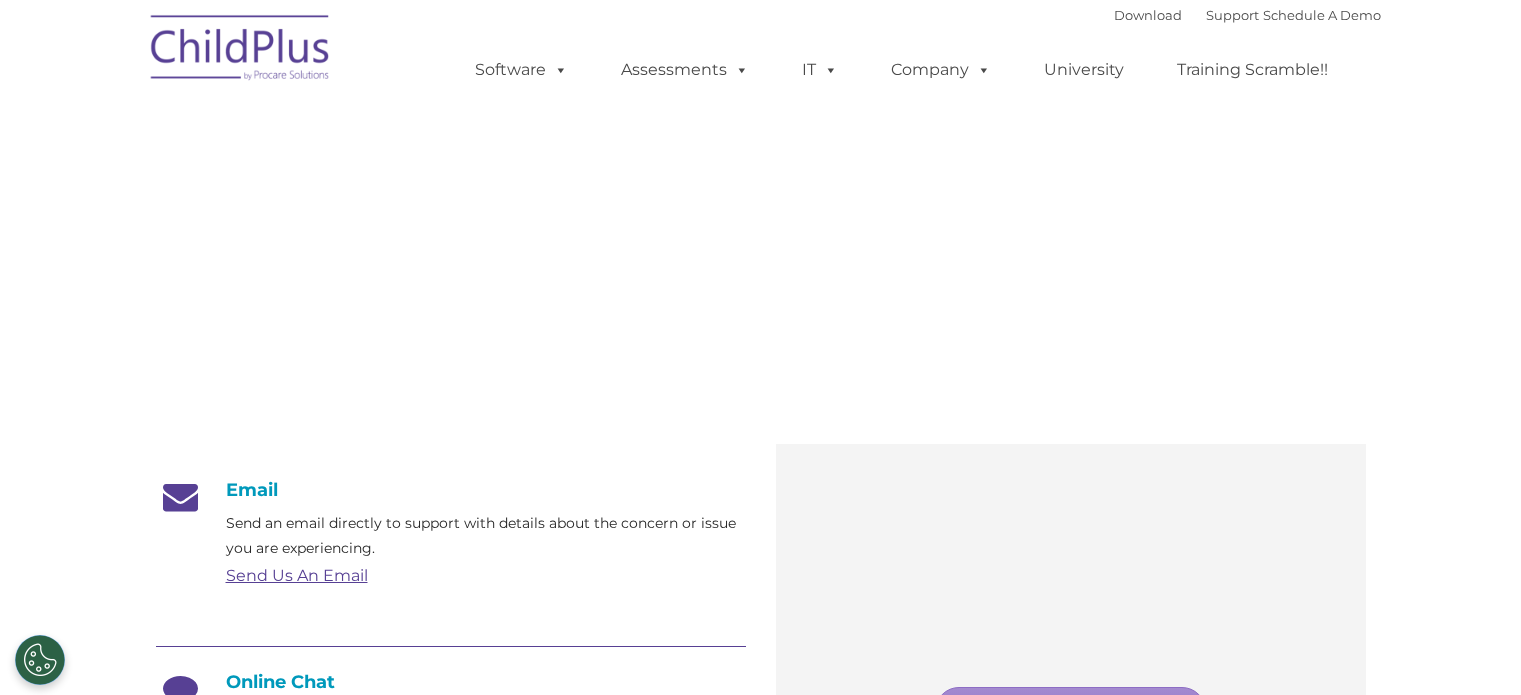scroll, scrollTop: 0, scrollLeft: 0, axis: both 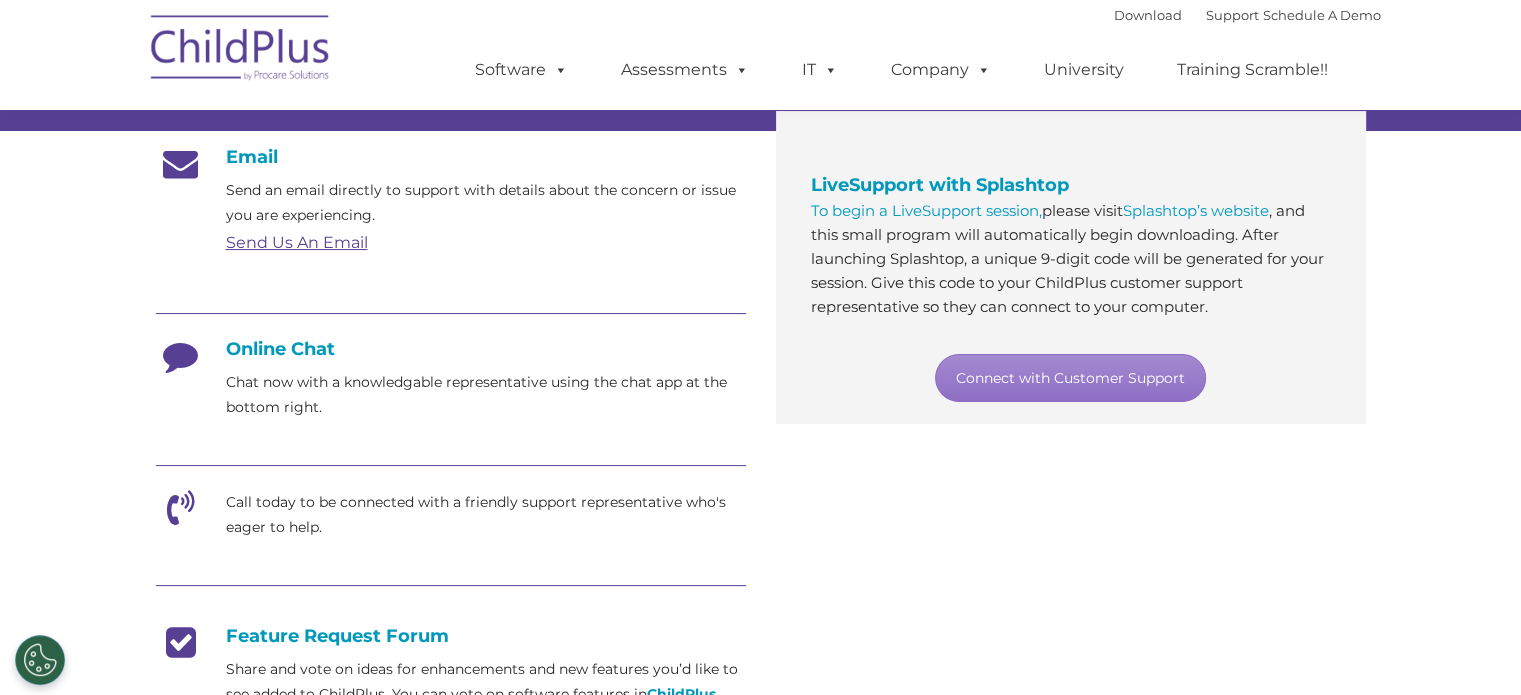click at bounding box center (181, 515) 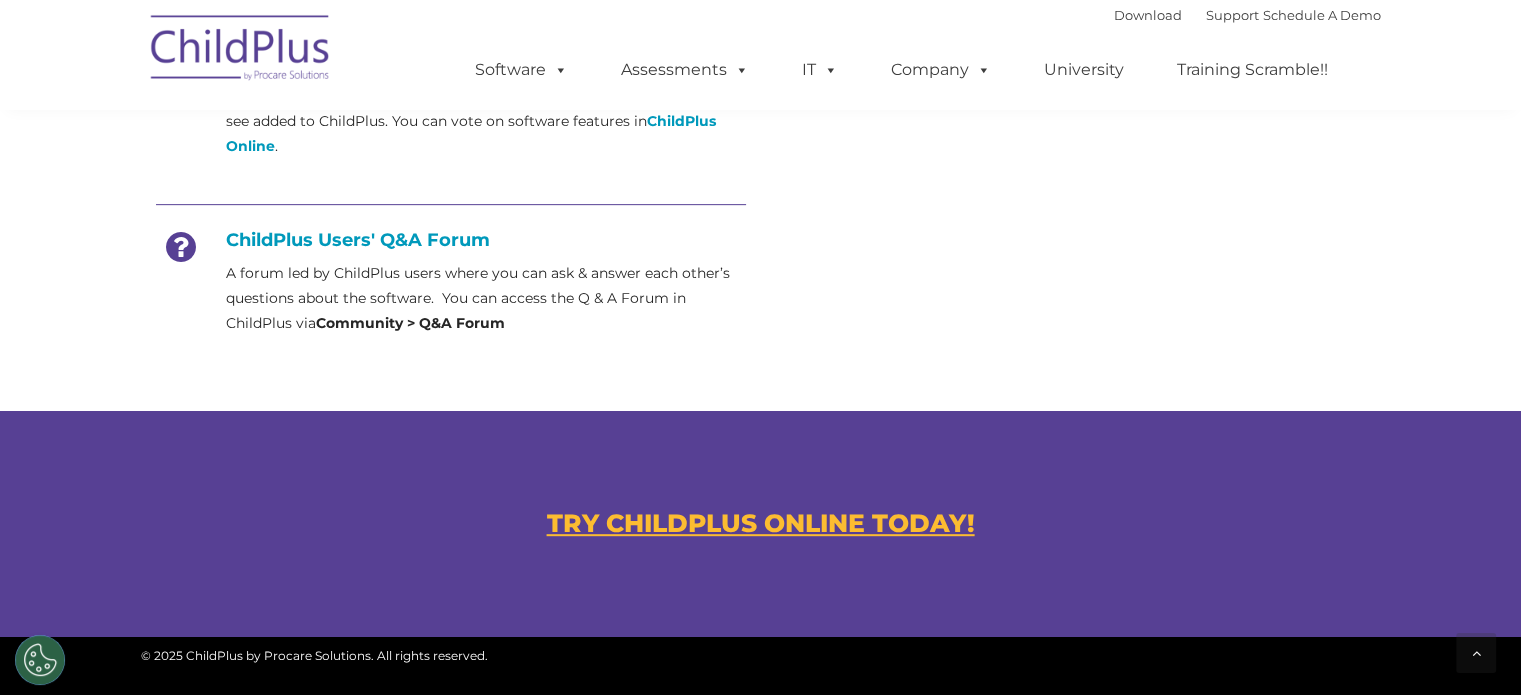 scroll, scrollTop: 920, scrollLeft: 0, axis: vertical 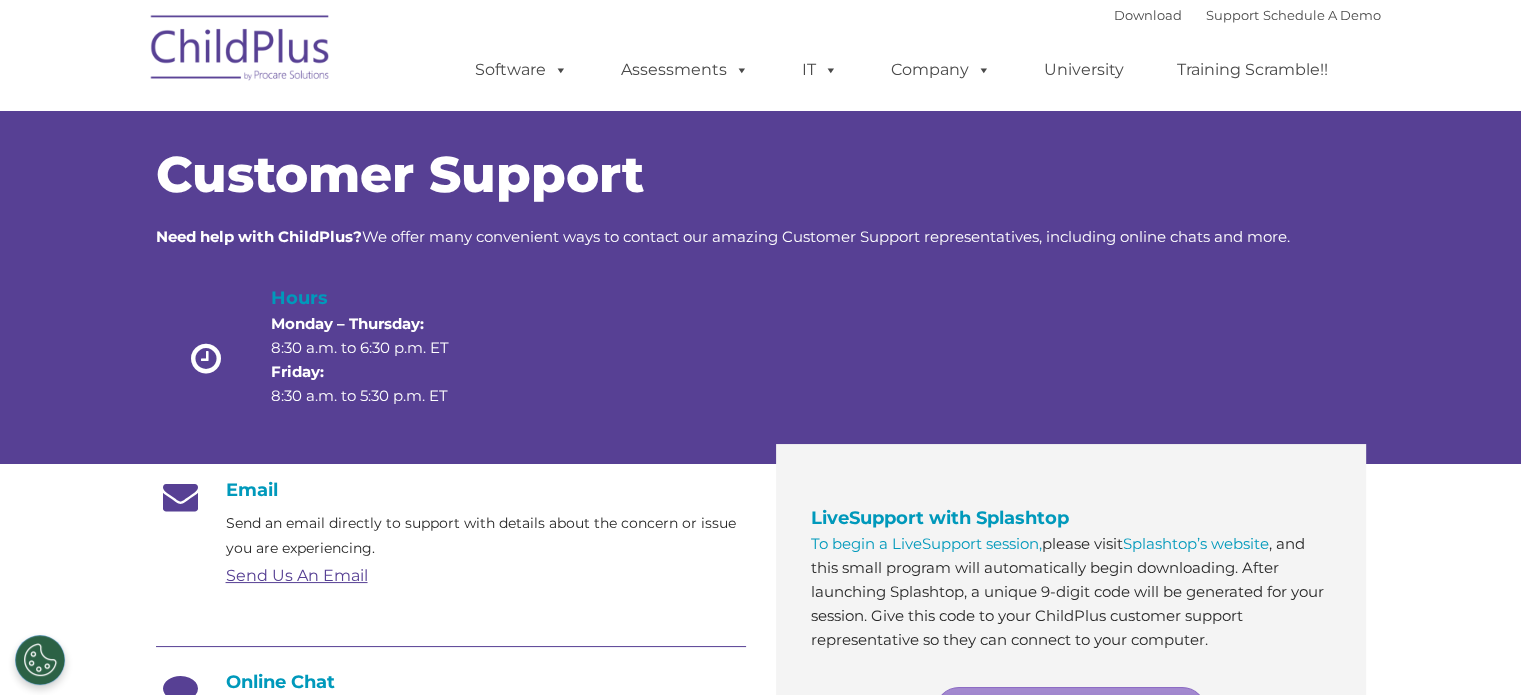 click on "Download          Support      |     Schedule A Demo

MENU MENU Software
ChildPlus:  The original and most widely-used Head Start data management system with over 35 years of experience providing software, service, and support.
Learn More
Features
Schedule A Demo
Getting Started
Assessments
DRDP ©  in ChildPlus:
Learn More
DRDP Reports
Book a Discovery Call
Attend a Group Demo
DRDP FAQ" at bounding box center (760, 55) 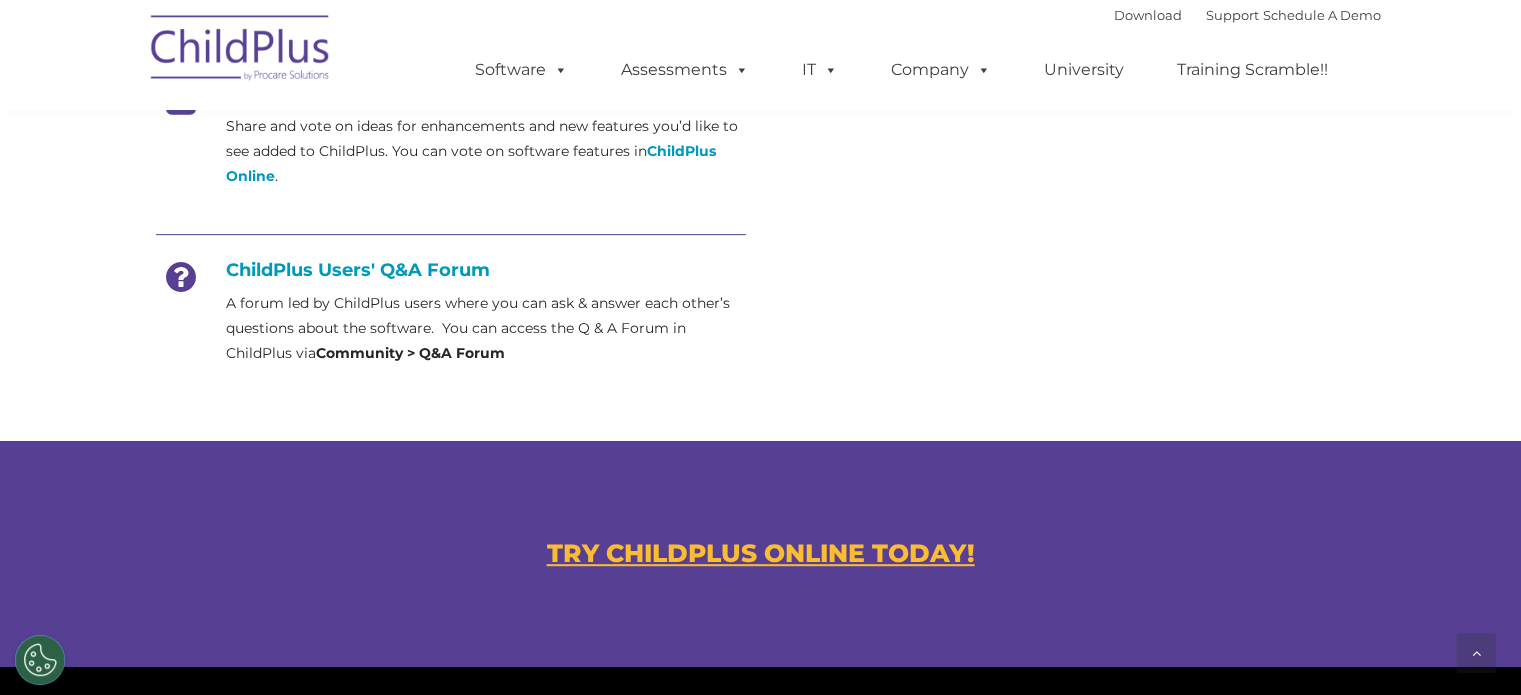 scroll, scrollTop: 982, scrollLeft: 0, axis: vertical 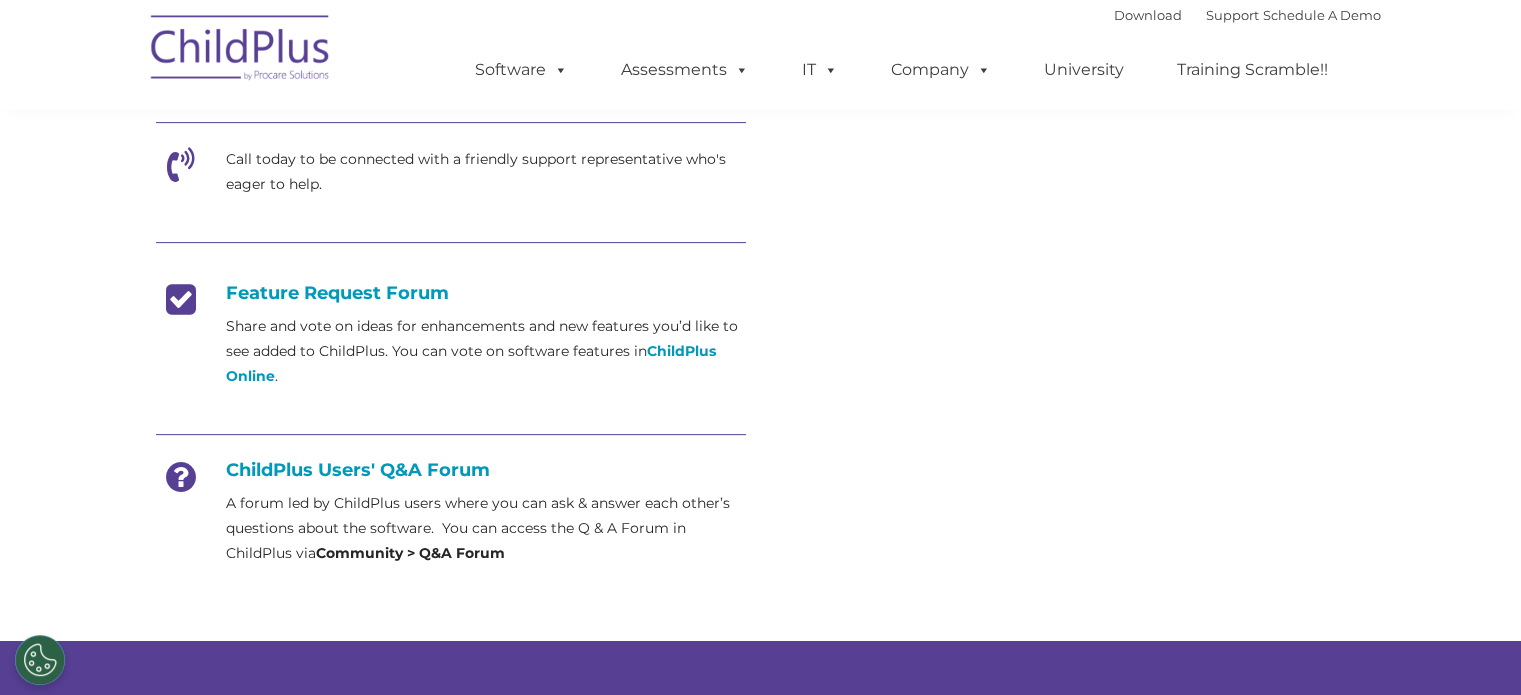 click at bounding box center [181, 172] 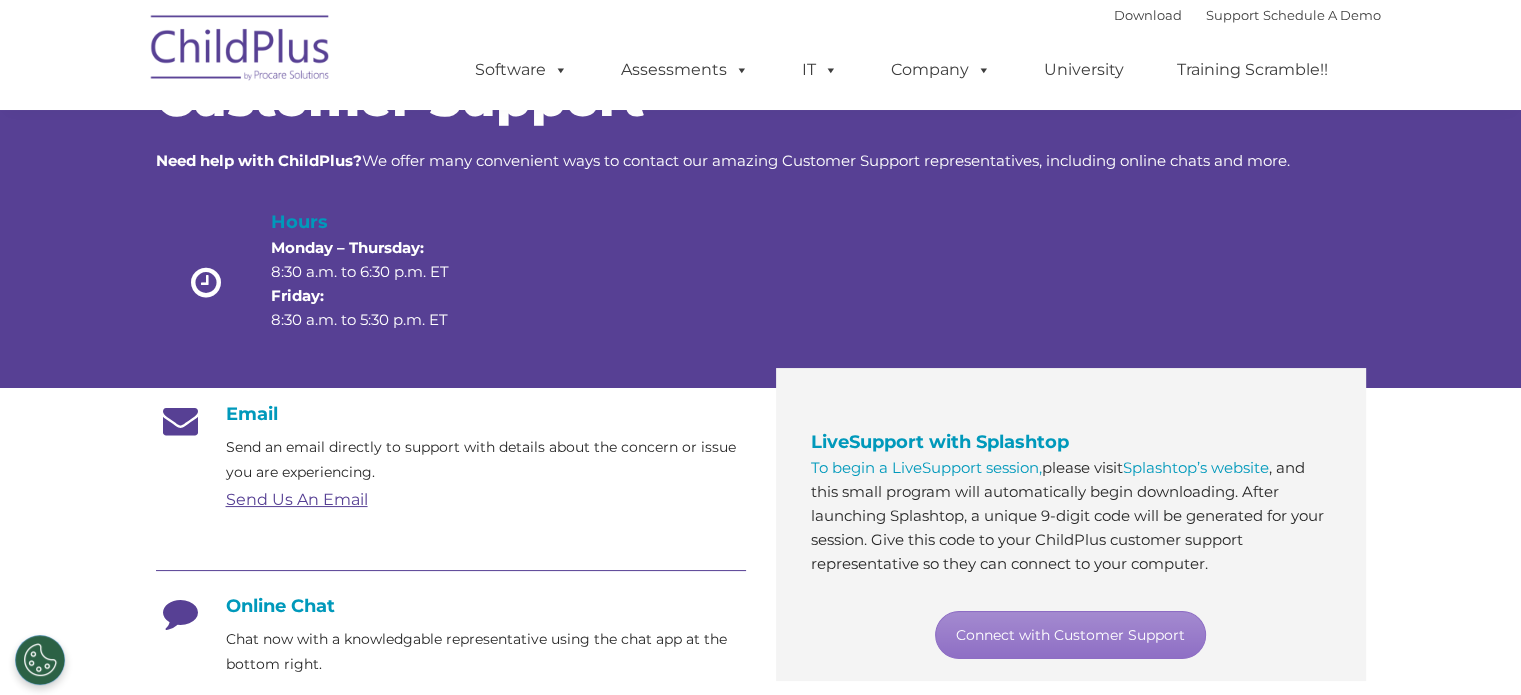 scroll, scrollTop: 0, scrollLeft: 0, axis: both 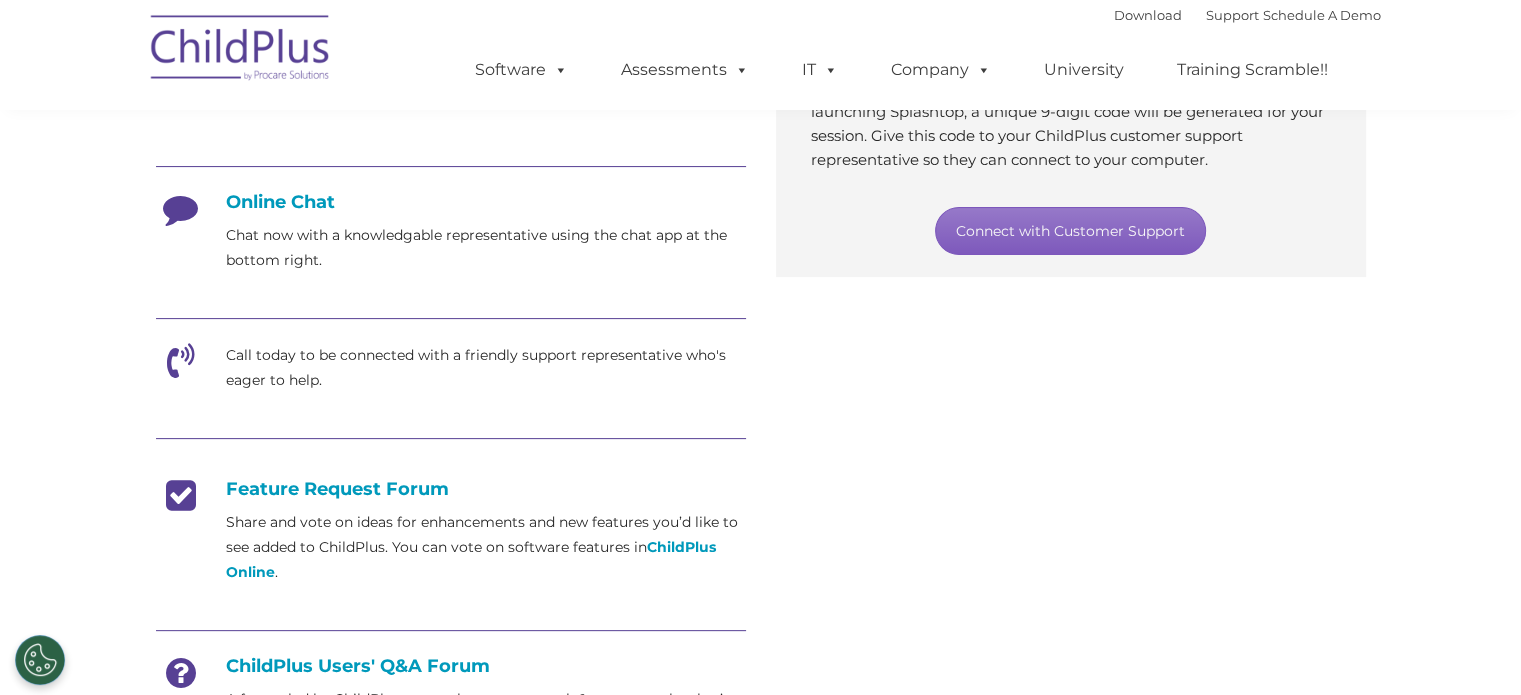 drag, startPoint x: 1223, startPoint y: 240, endPoint x: 1023, endPoint y: 235, distance: 200.06248 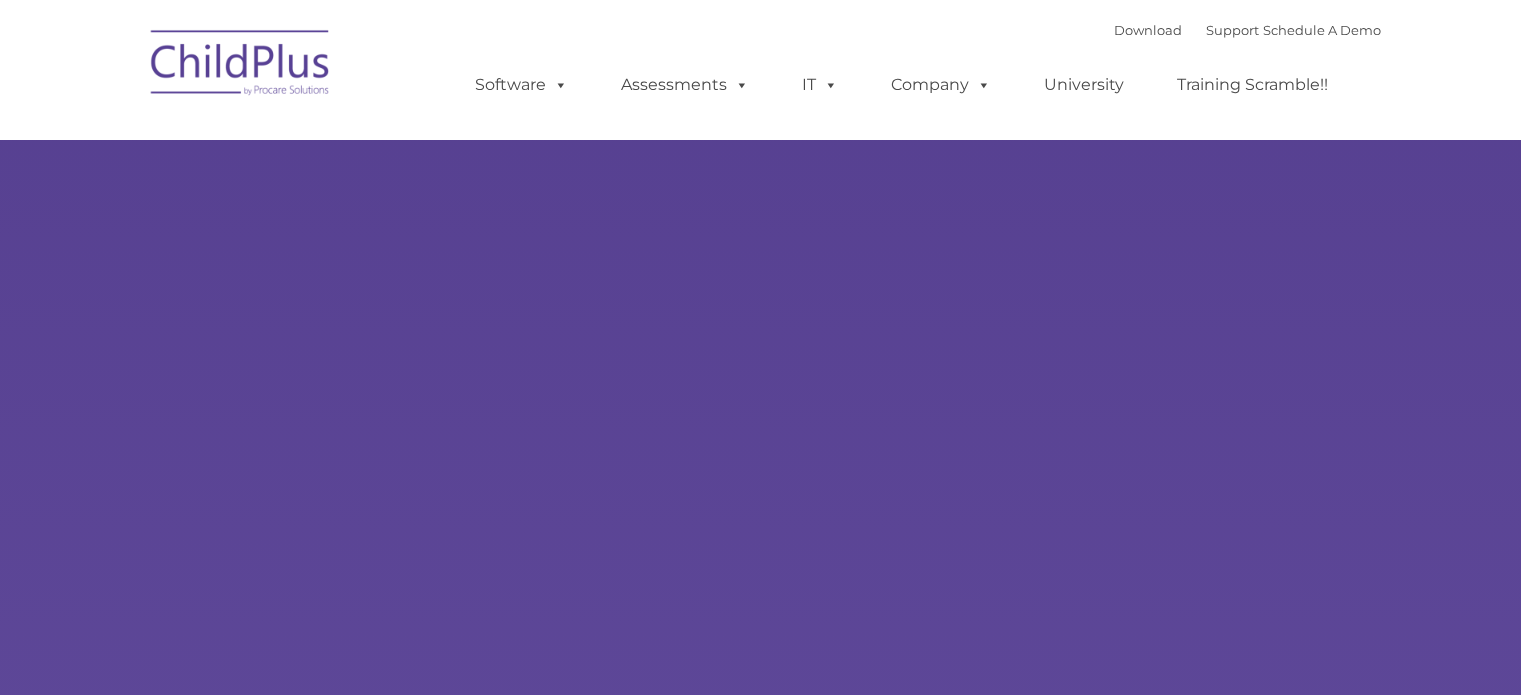 type on "" 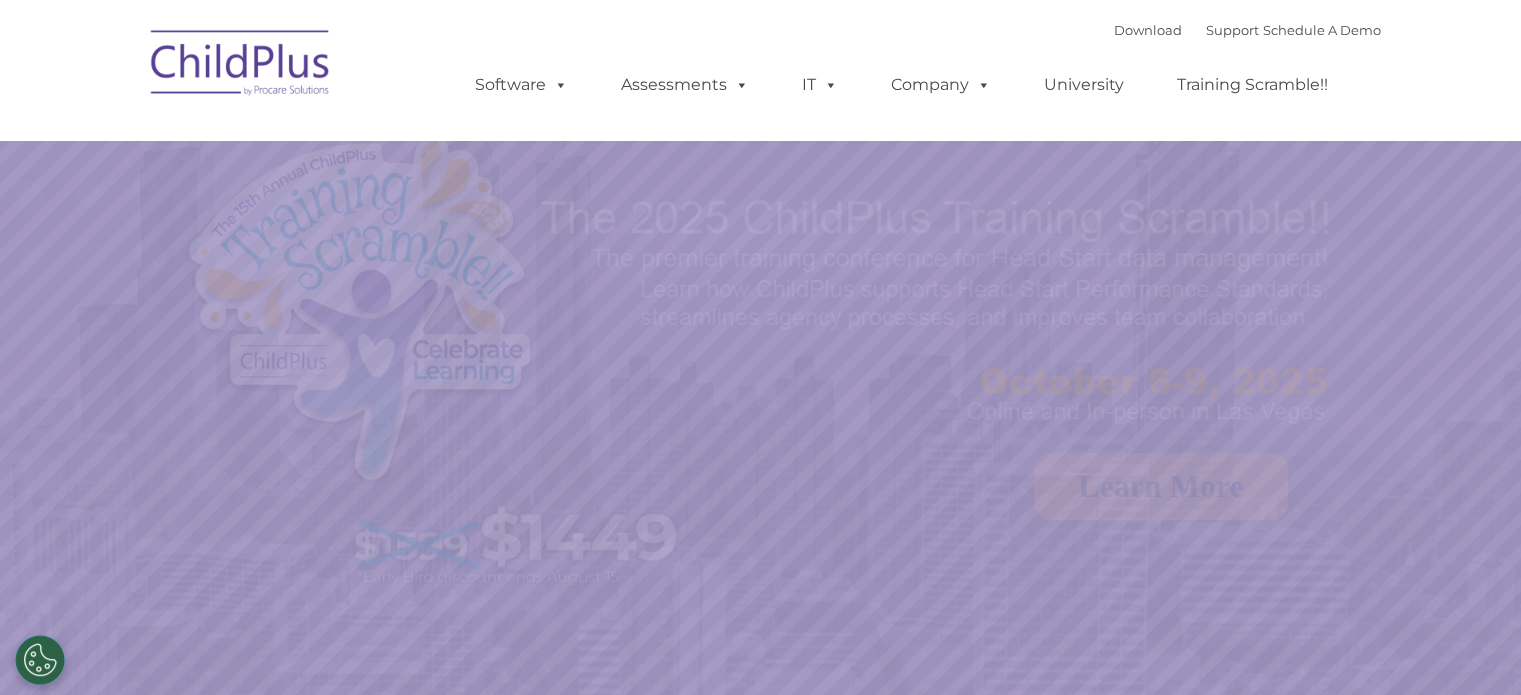 select on "MEDIUM" 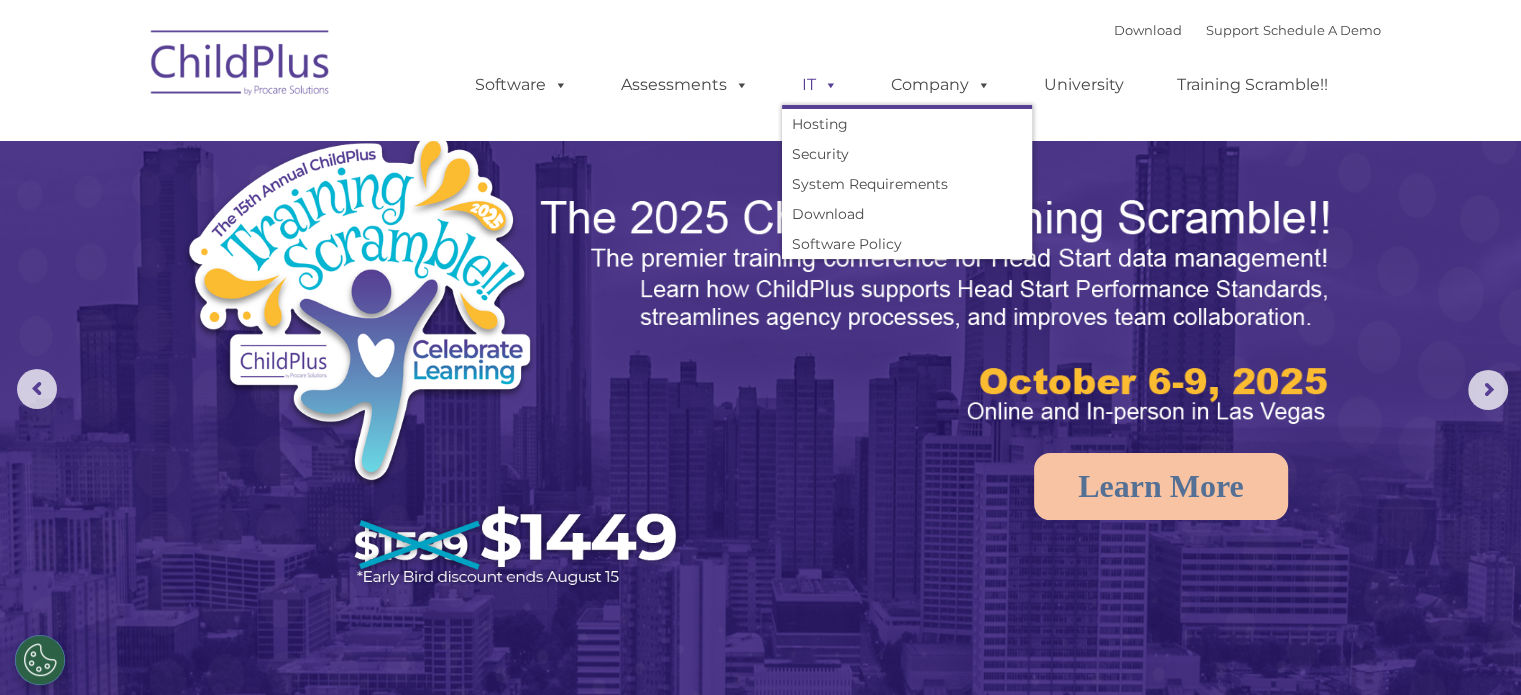 click at bounding box center (827, 84) 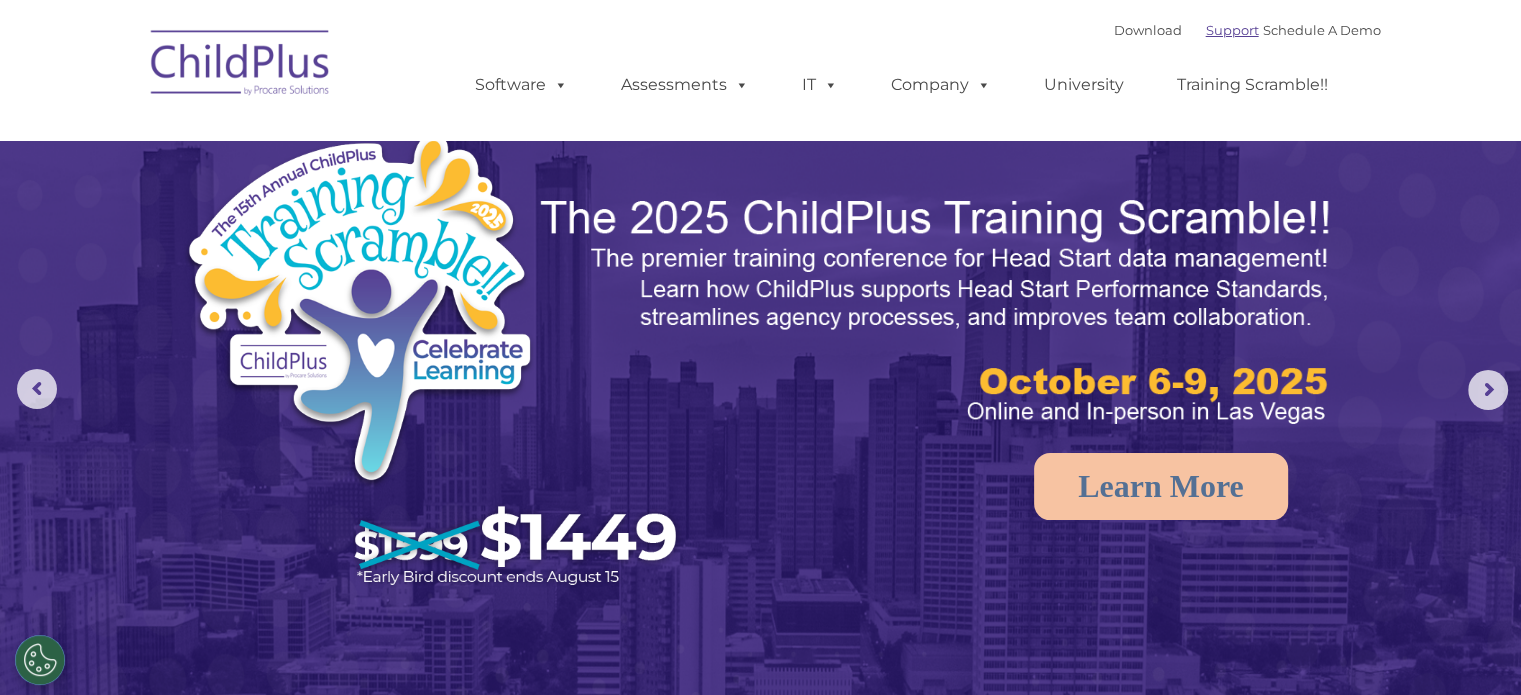 click on "Support" at bounding box center [1232, 30] 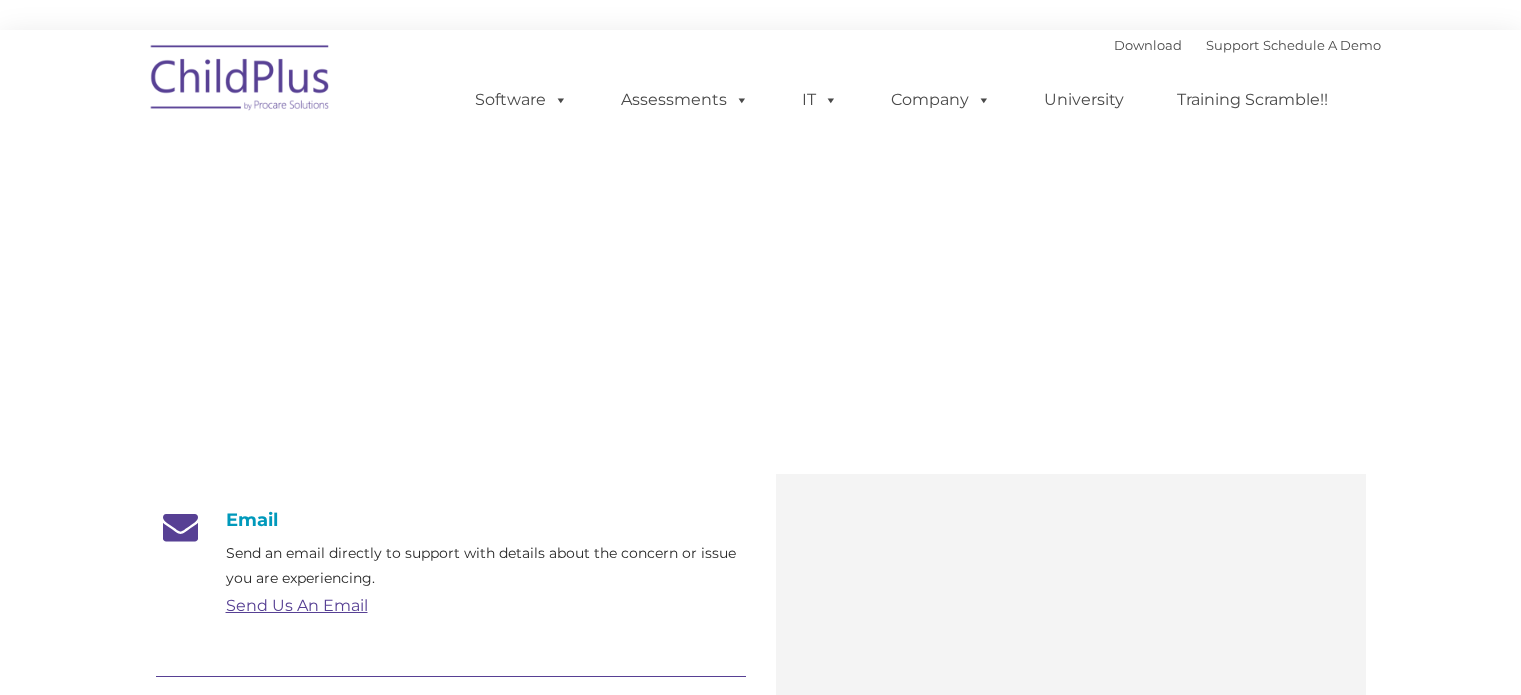 scroll, scrollTop: 0, scrollLeft: 0, axis: both 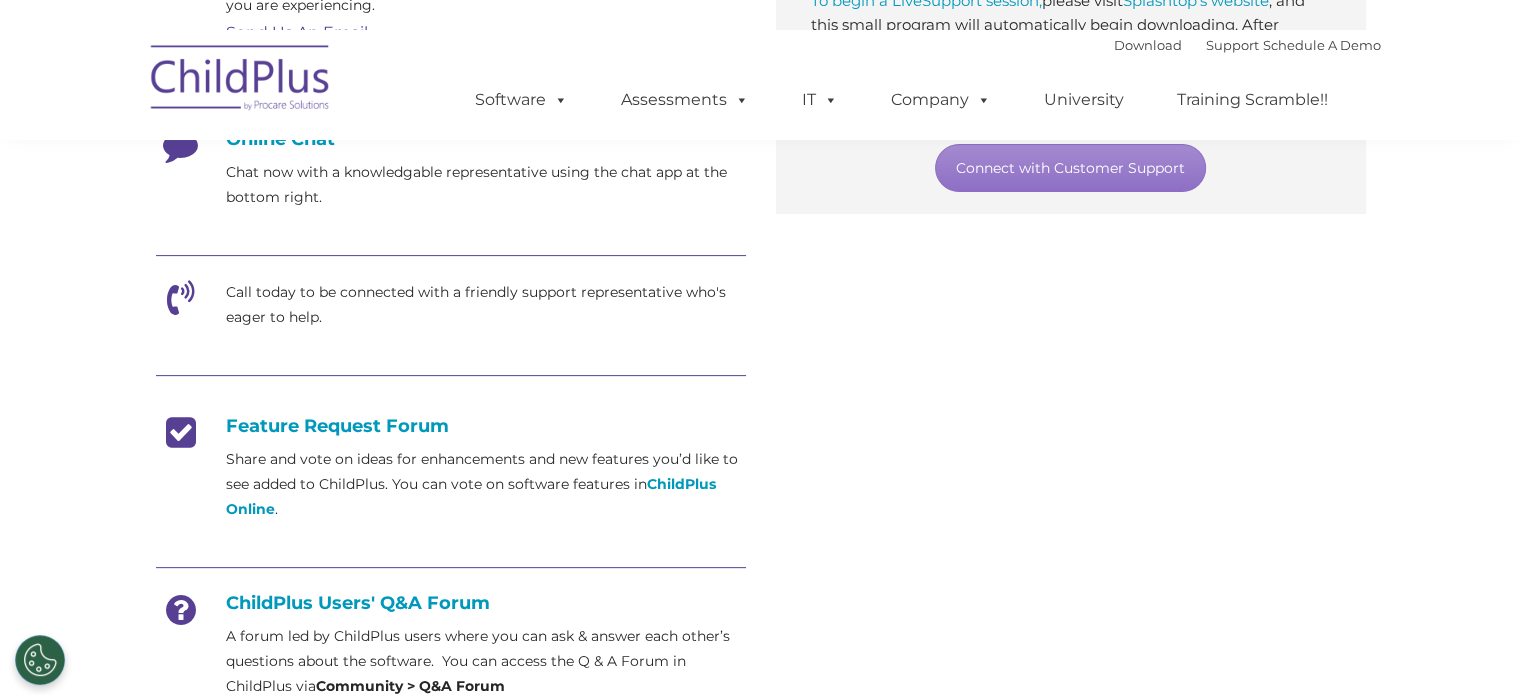 click at bounding box center [181, 305] 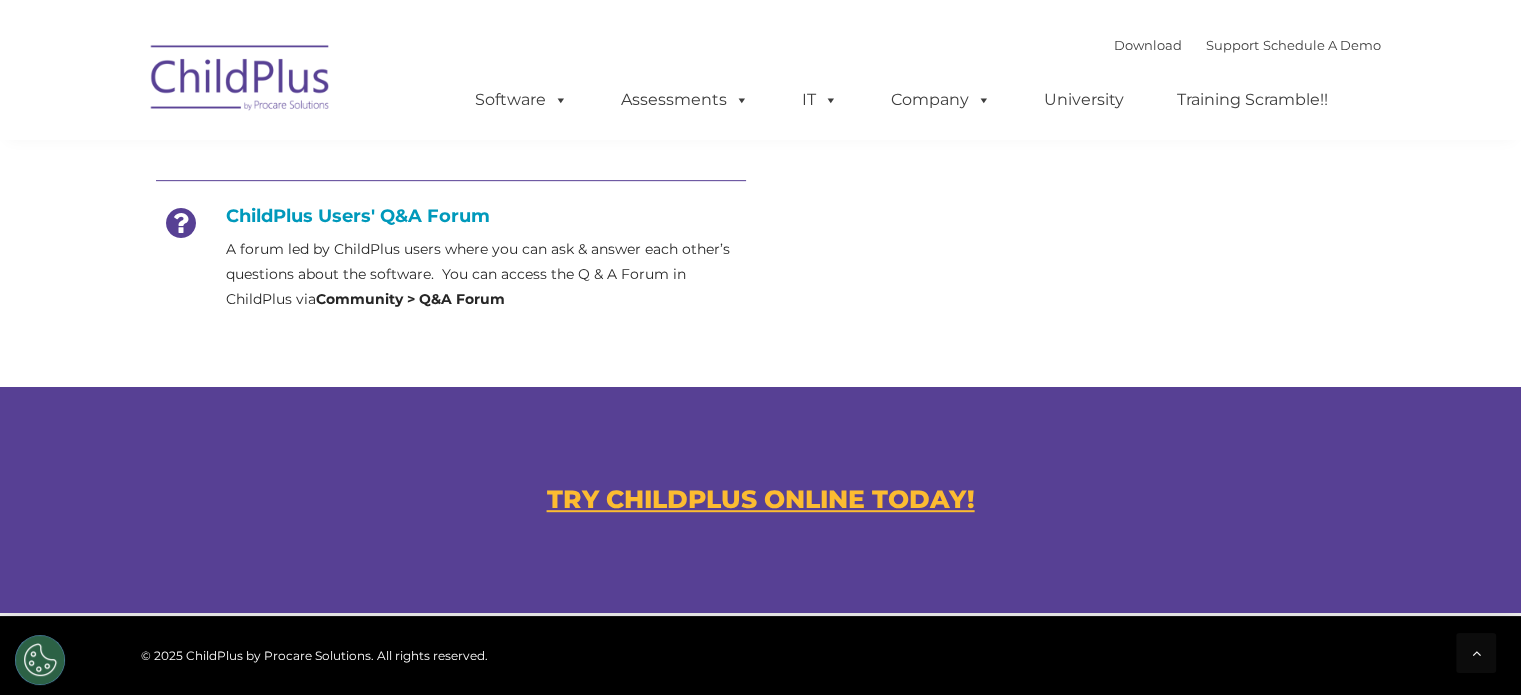 scroll, scrollTop: 1026, scrollLeft: 0, axis: vertical 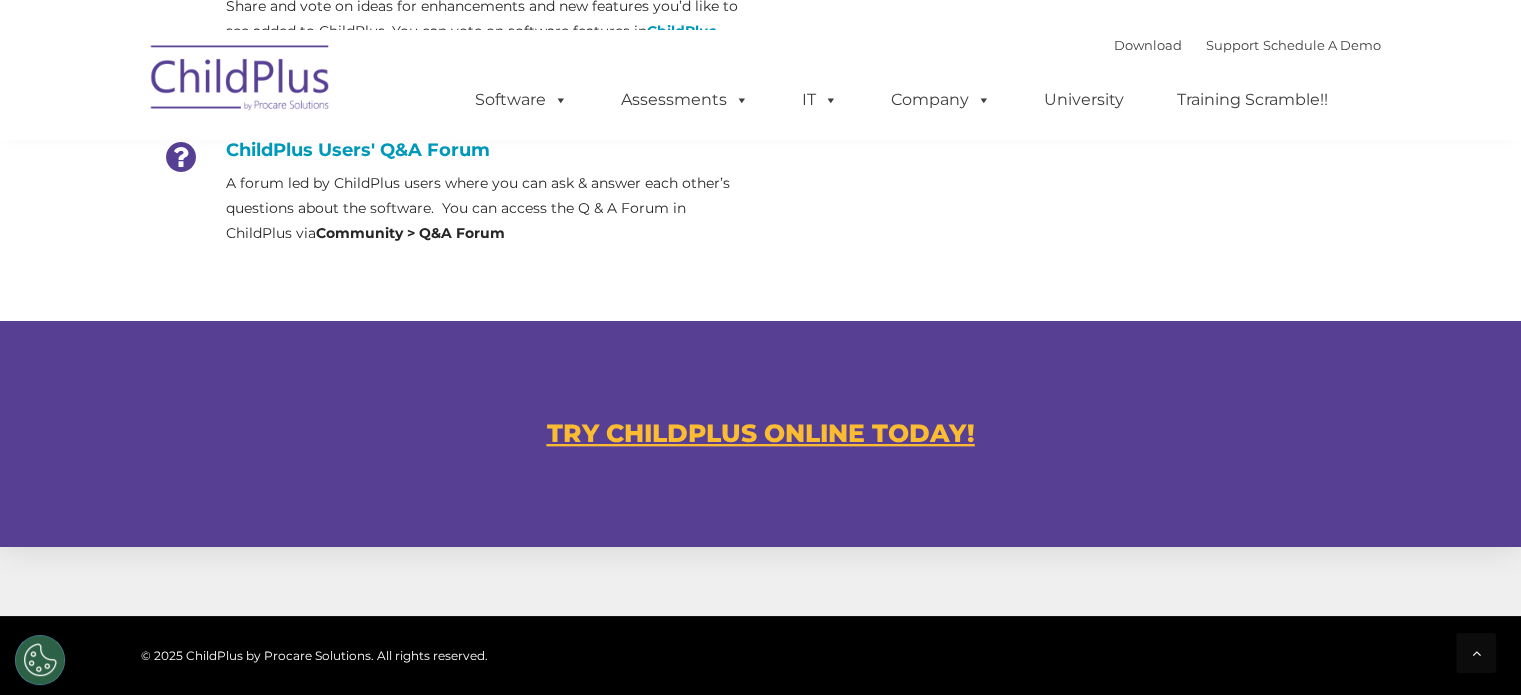 click on "TRY CHILDPLUS ONLINE TODAY!" at bounding box center [761, 433] 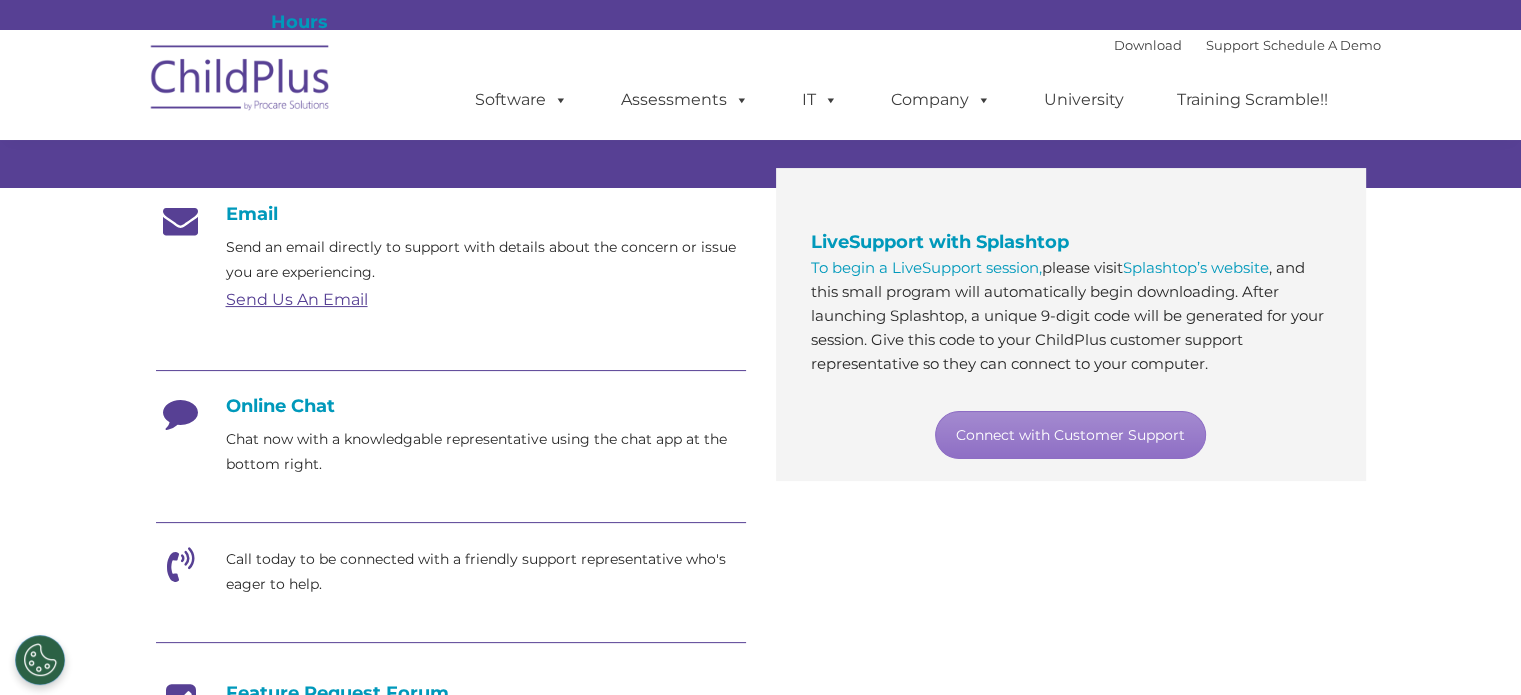 scroll, scrollTop: 252, scrollLeft: 0, axis: vertical 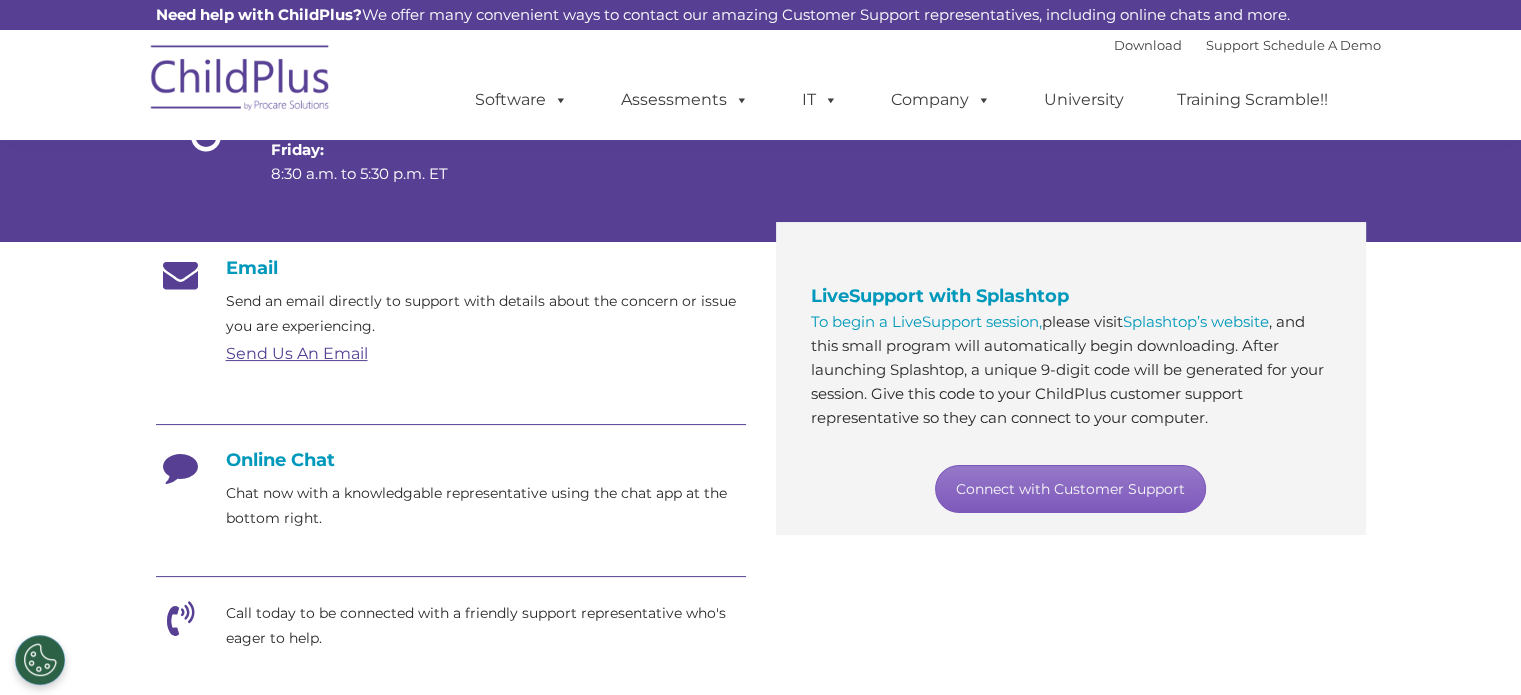click on "Connect with Customer Support" at bounding box center [1070, 489] 